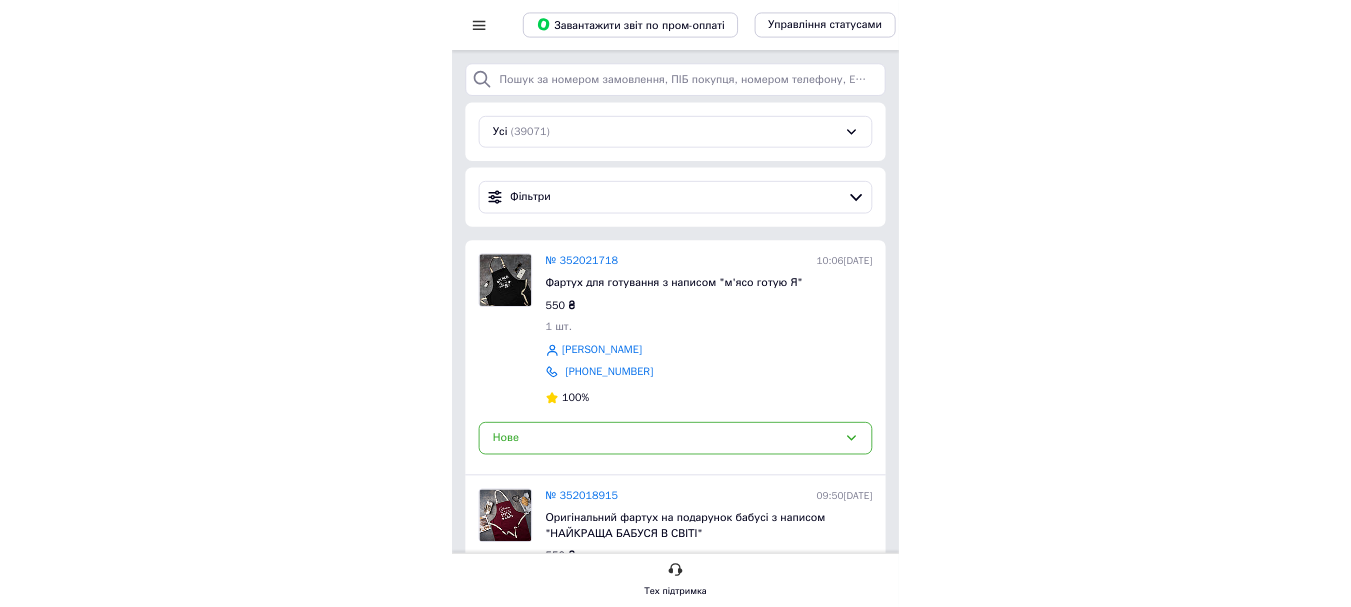 scroll, scrollTop: 0, scrollLeft: 0, axis: both 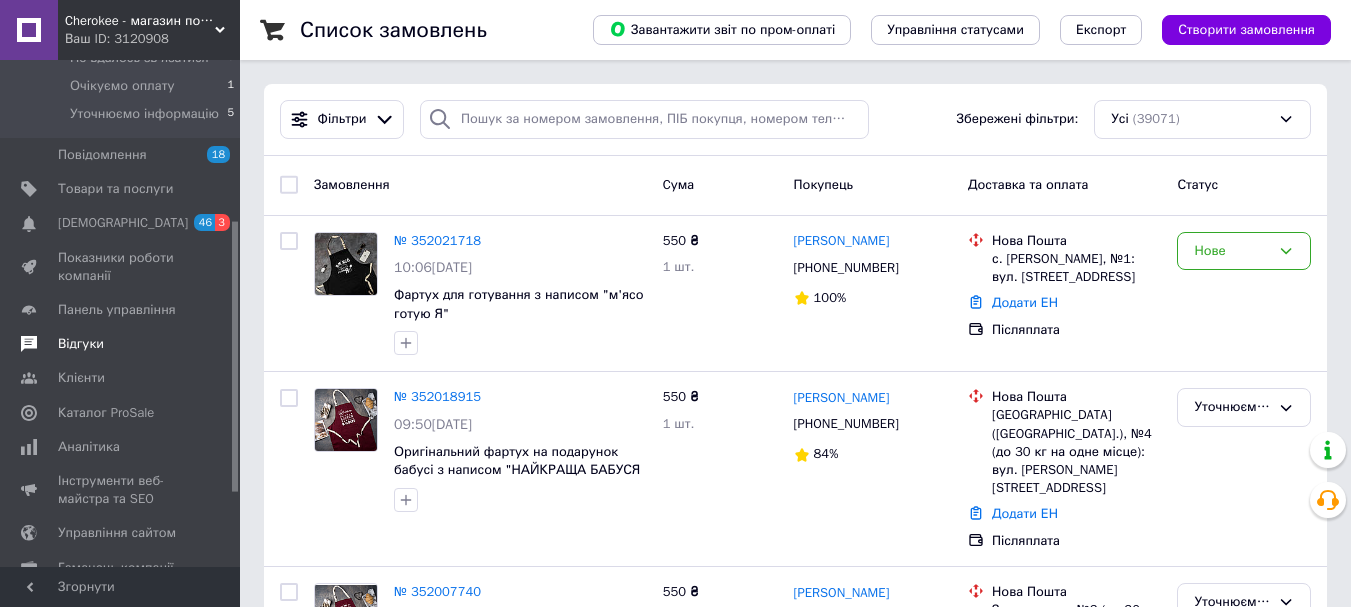 click on "Відгуки" at bounding box center (121, 344) 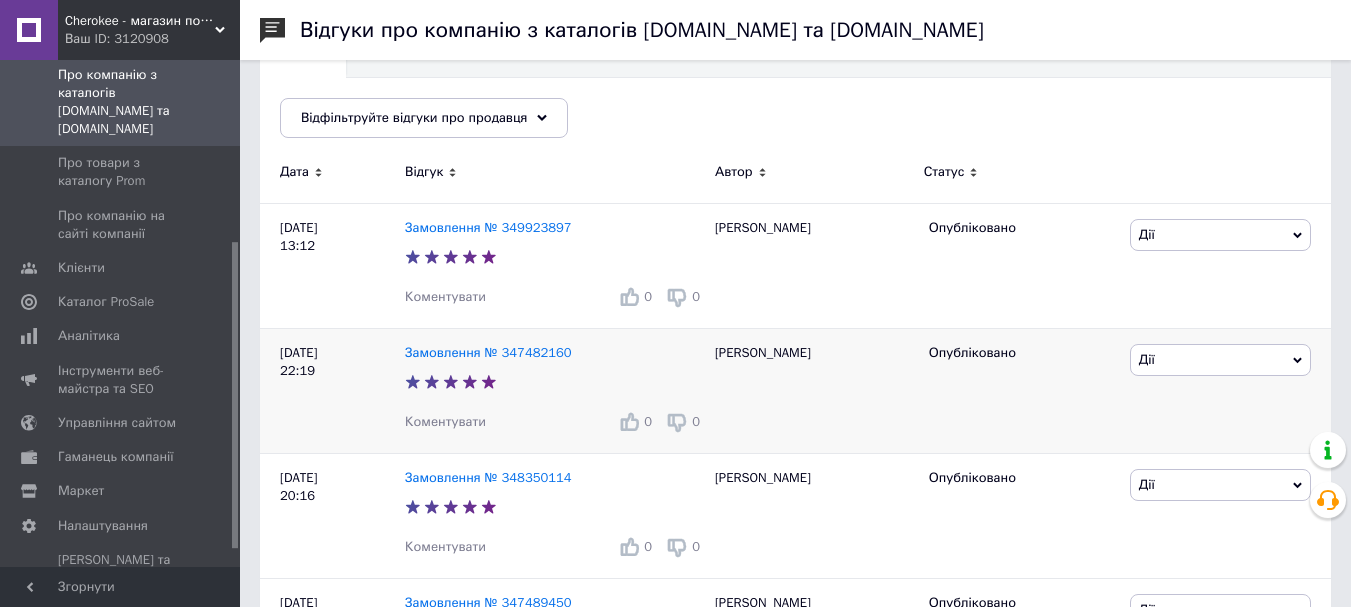 scroll, scrollTop: 300, scrollLeft: 0, axis: vertical 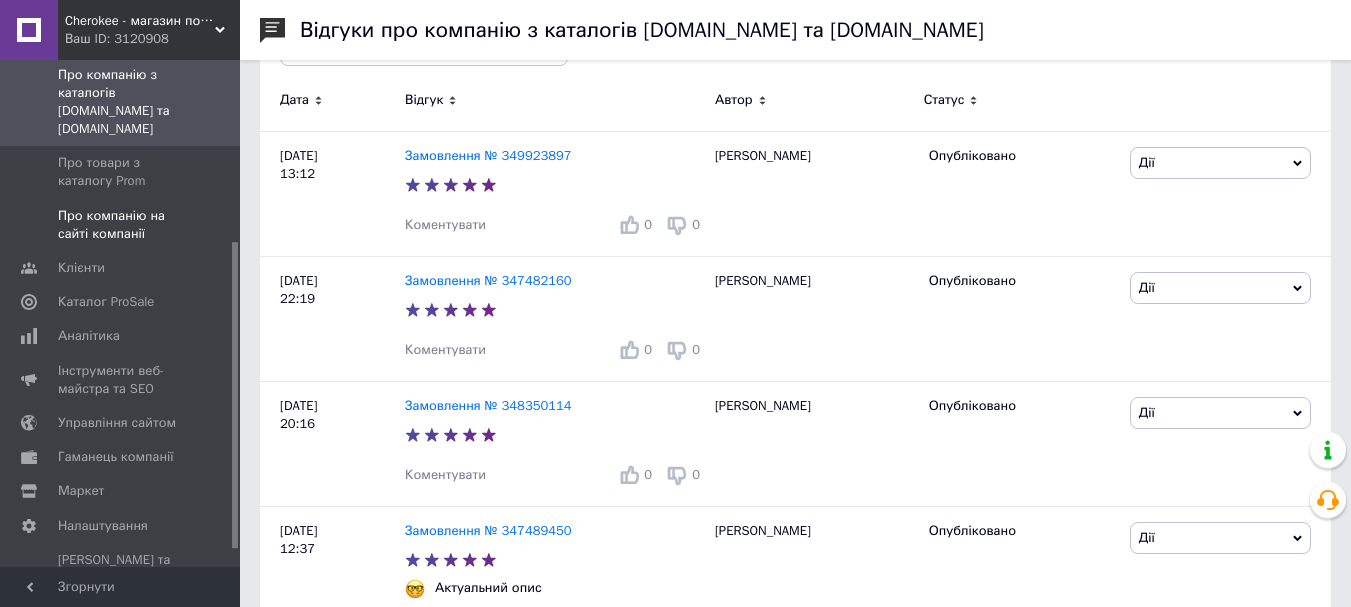 click on "Про компанію на сайті компанії" at bounding box center [121, 225] 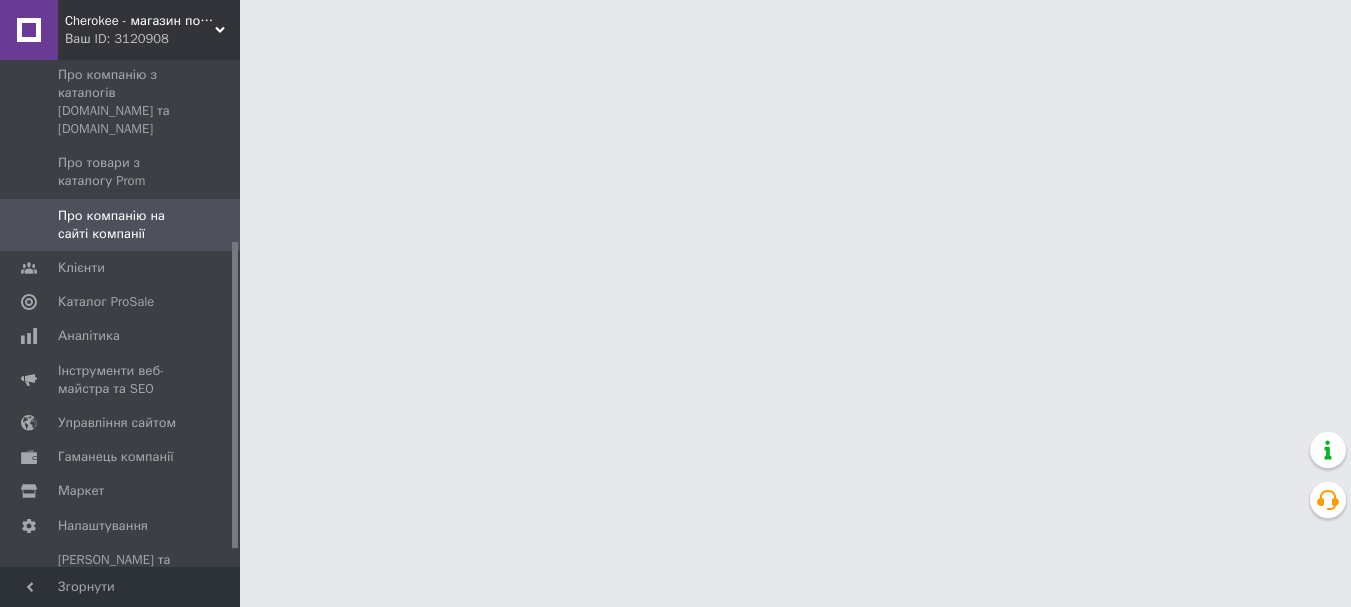 scroll, scrollTop: 0, scrollLeft: 0, axis: both 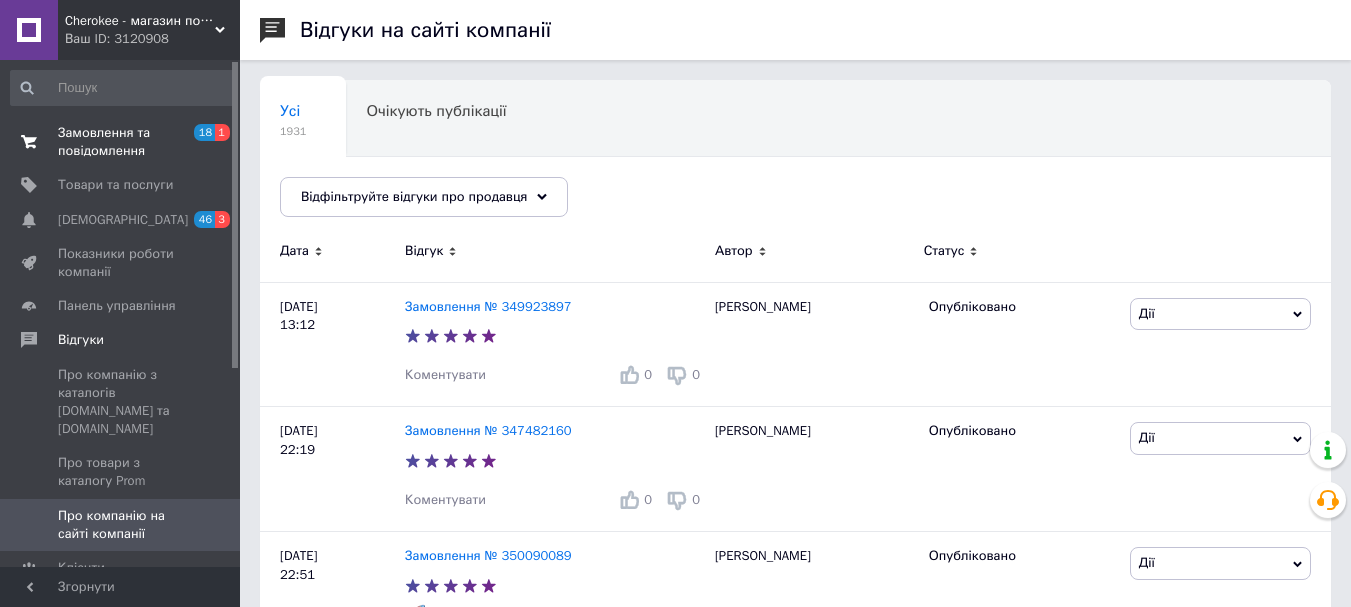 click on "Замовлення та повідомлення" at bounding box center [121, 142] 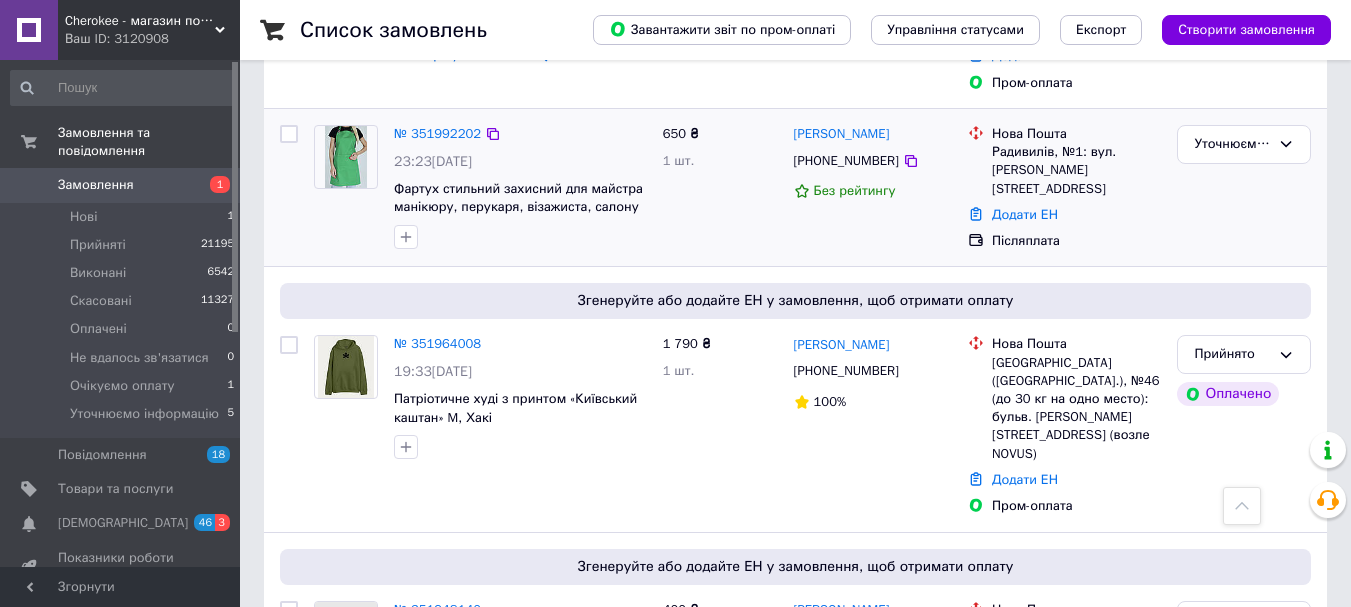 scroll, scrollTop: 1000, scrollLeft: 0, axis: vertical 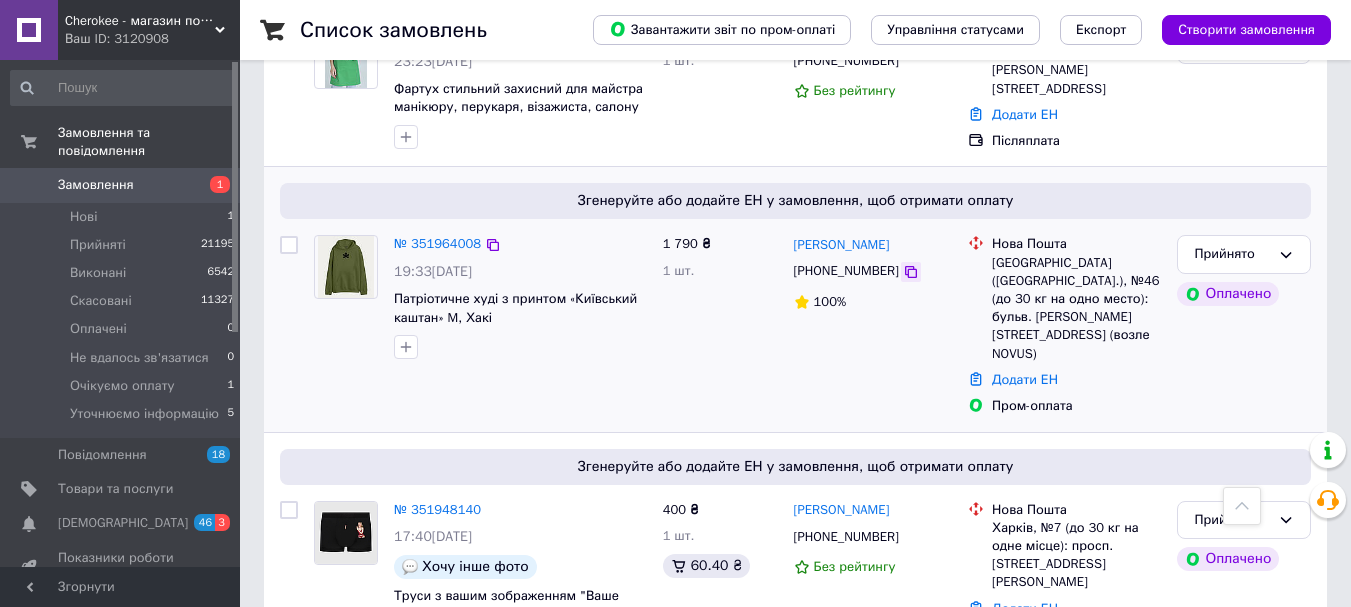 click 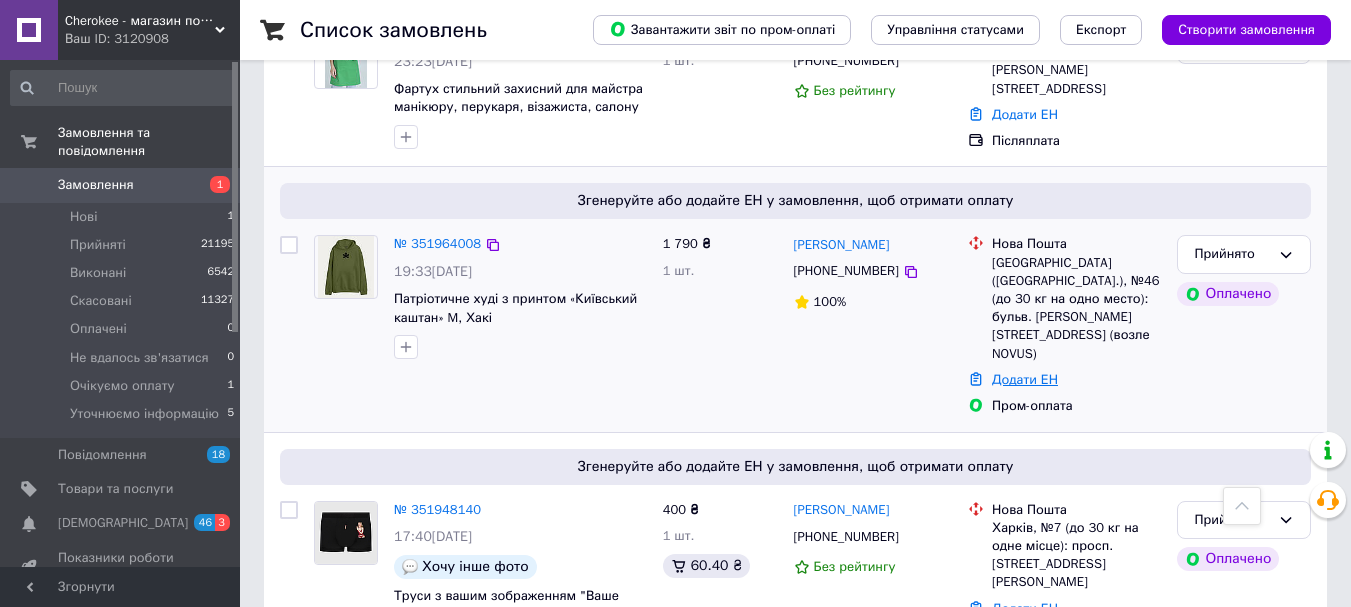 click on "Додати ЕН" at bounding box center (1025, 379) 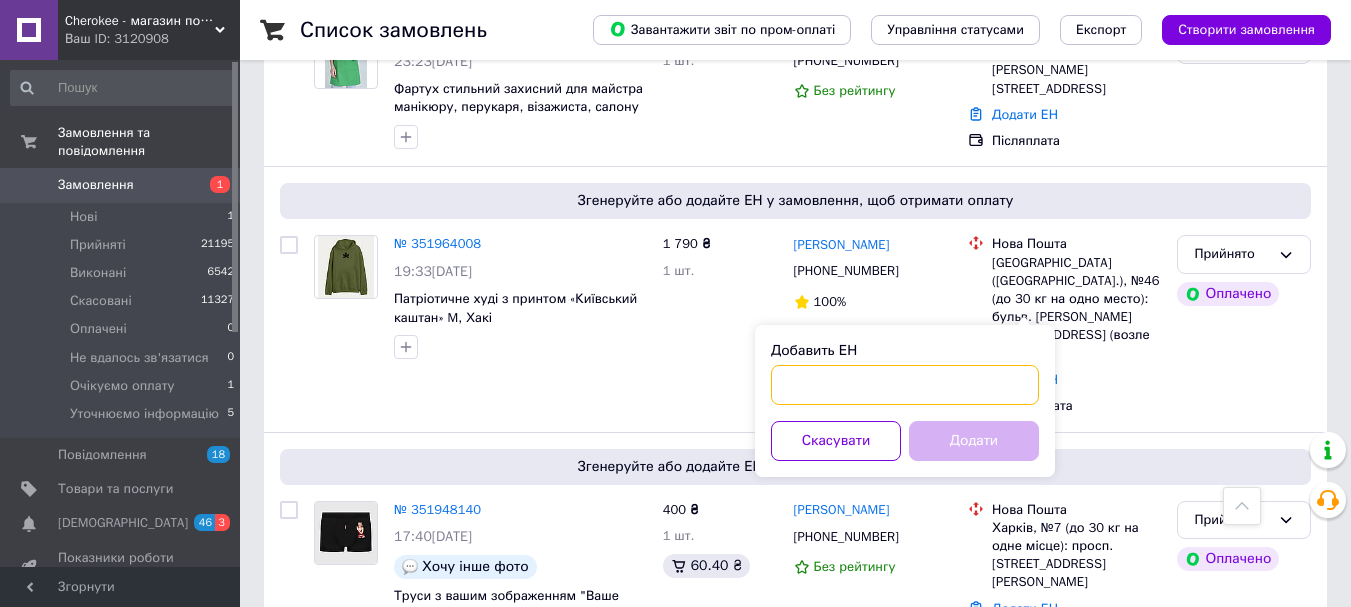 click on "Добавить ЕН" at bounding box center (905, 385) 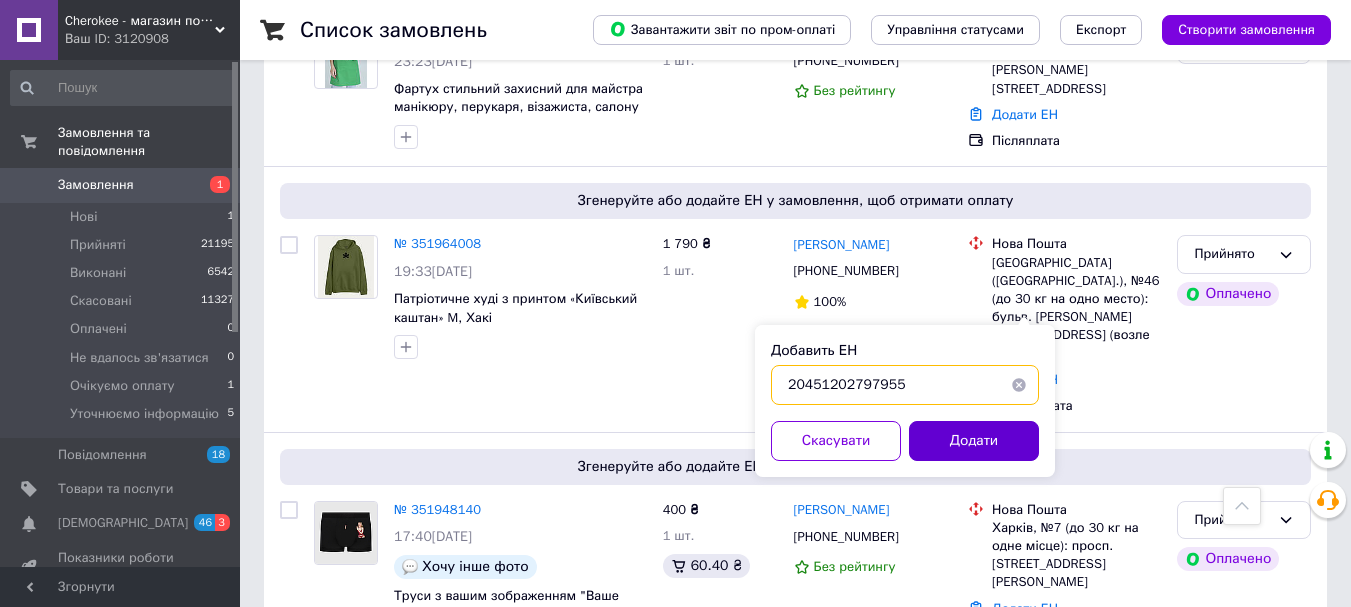 type on "20451202797955" 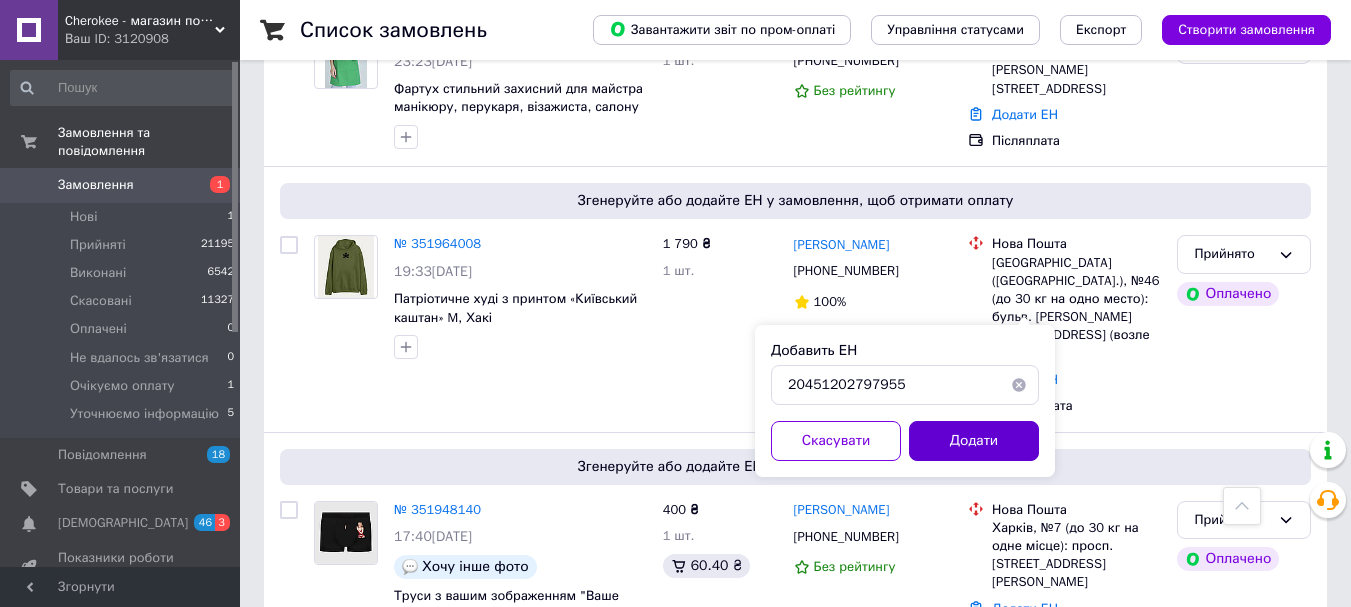 click on "Додати" at bounding box center [974, 441] 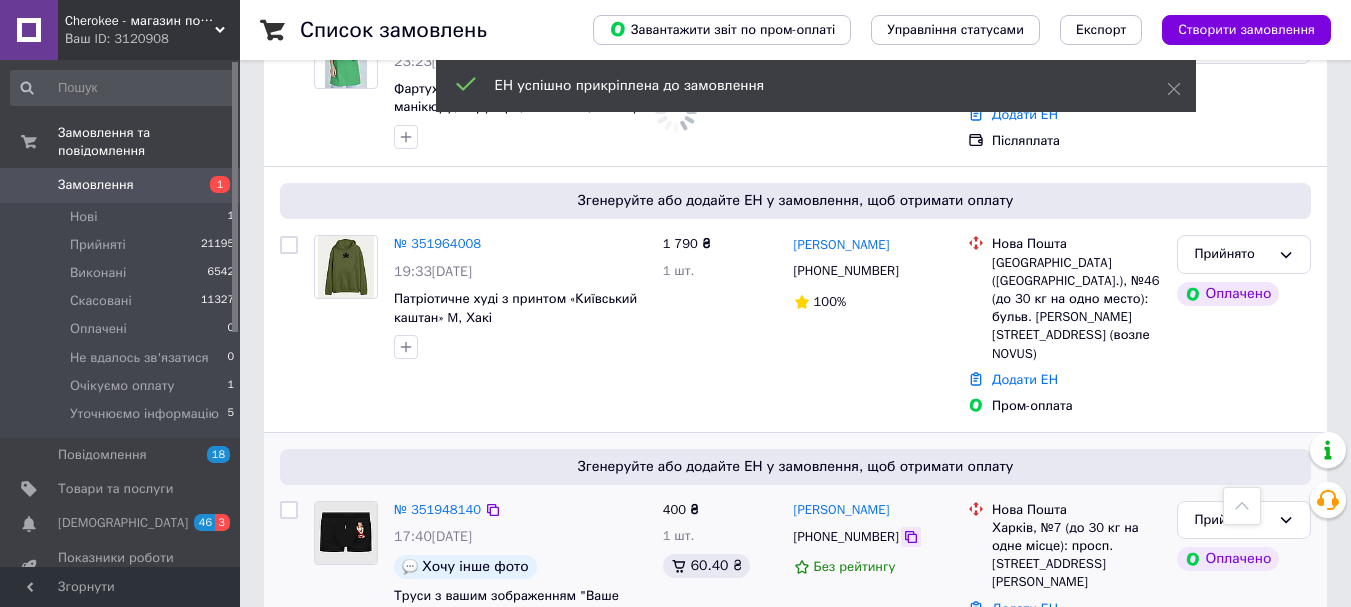 click 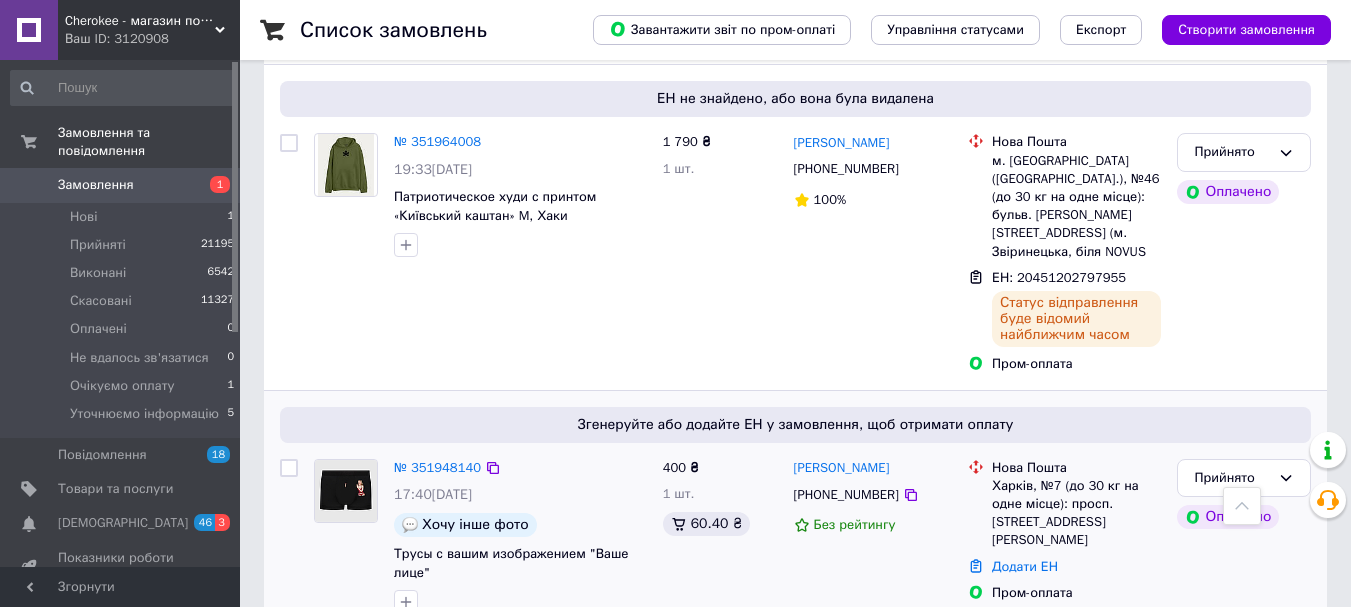 scroll, scrollTop: 1200, scrollLeft: 0, axis: vertical 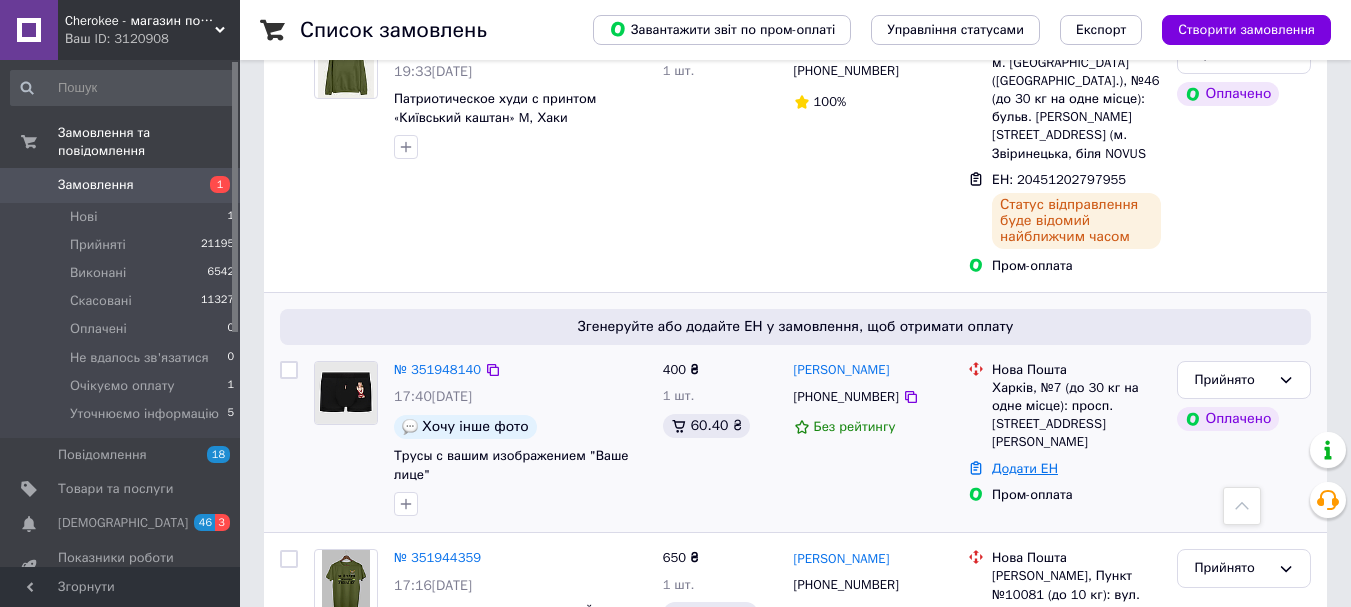 click on "Додати ЕН" at bounding box center (1025, 468) 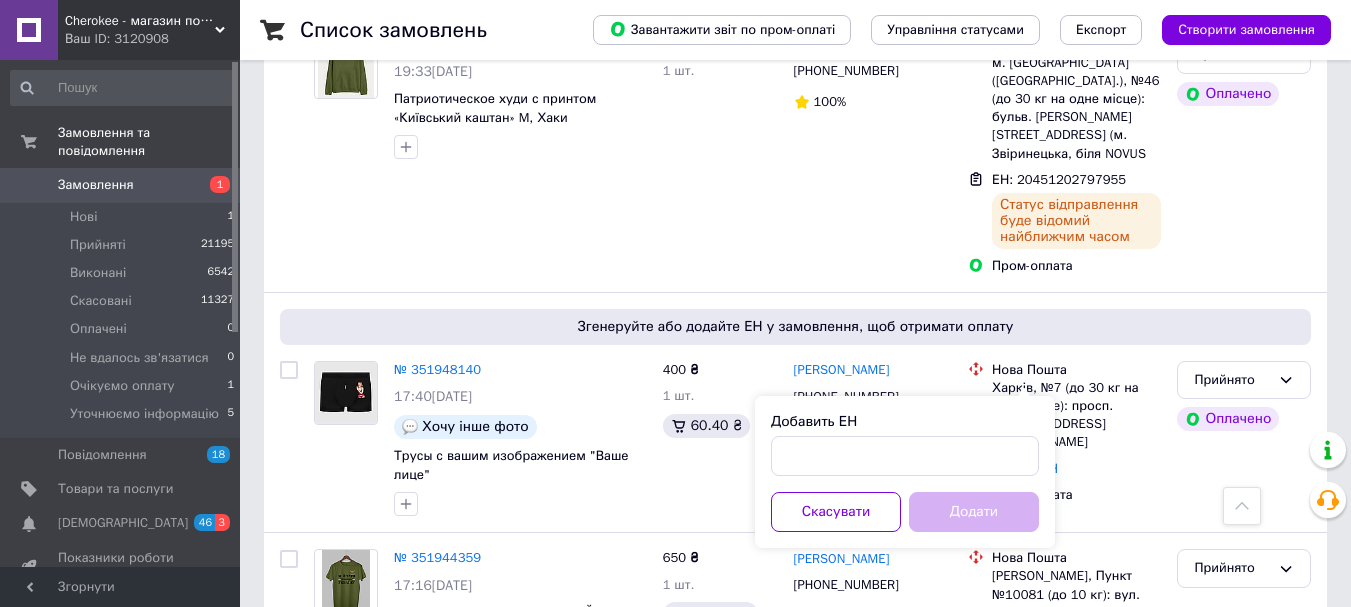 drag, startPoint x: 918, startPoint y: 433, endPoint x: 910, endPoint y: 450, distance: 18.788294 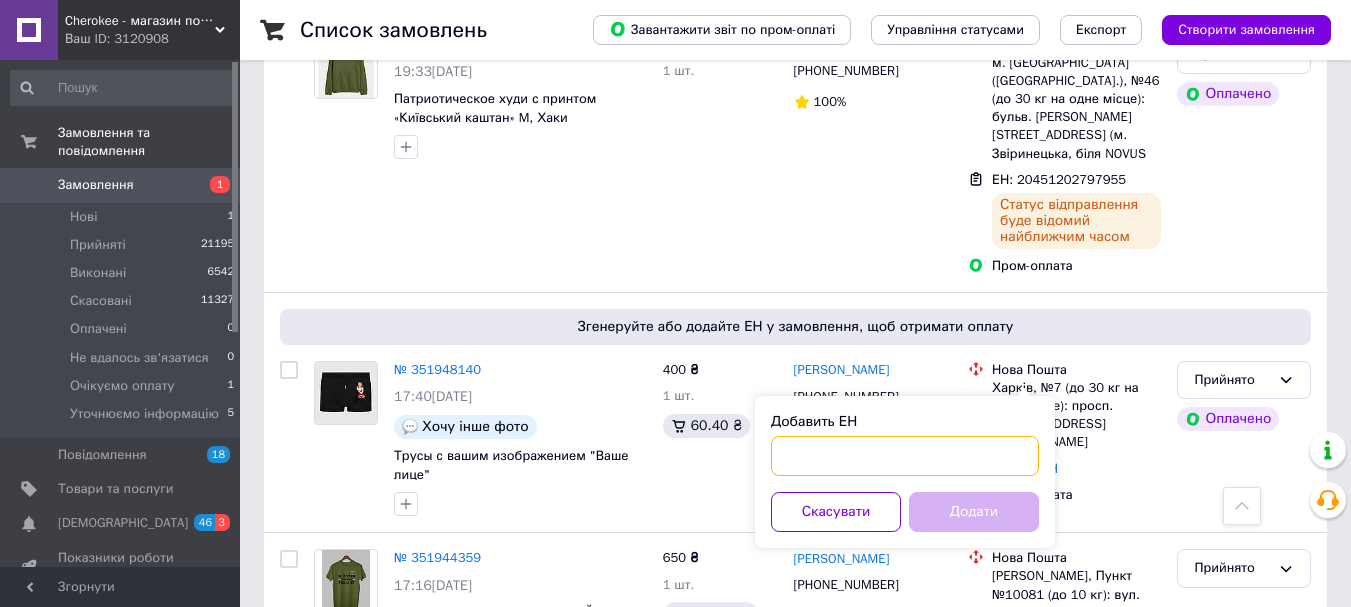 click on "Добавить ЕН" at bounding box center [905, 456] 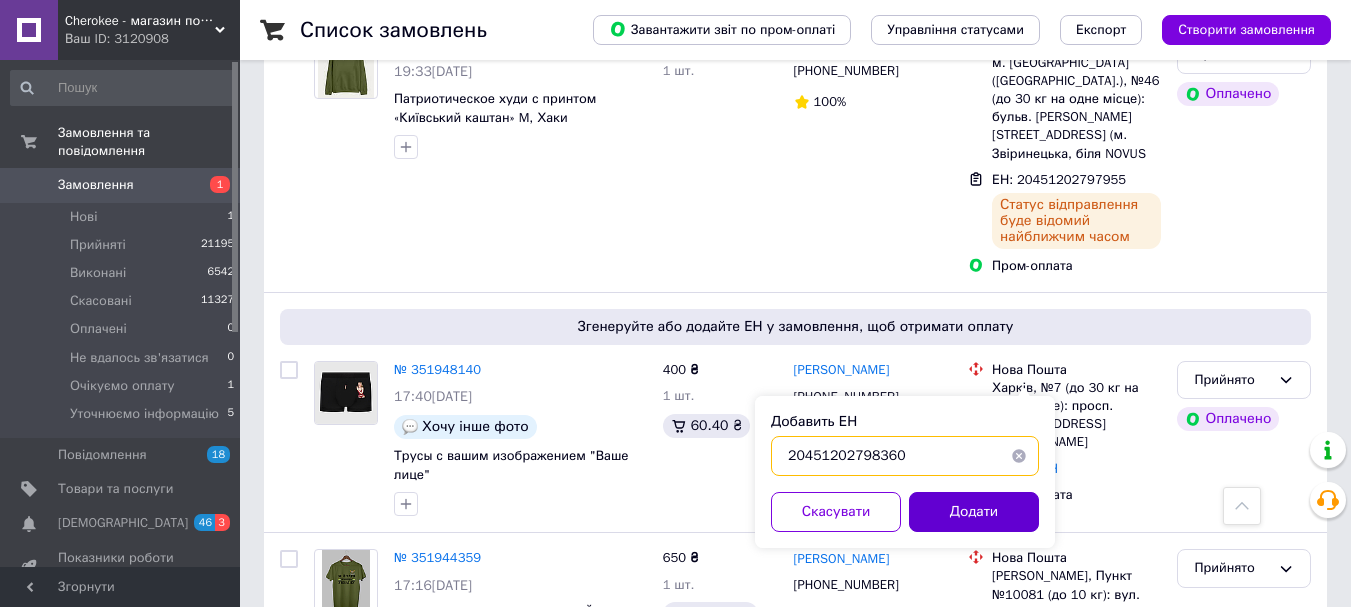 type on "20451202798360" 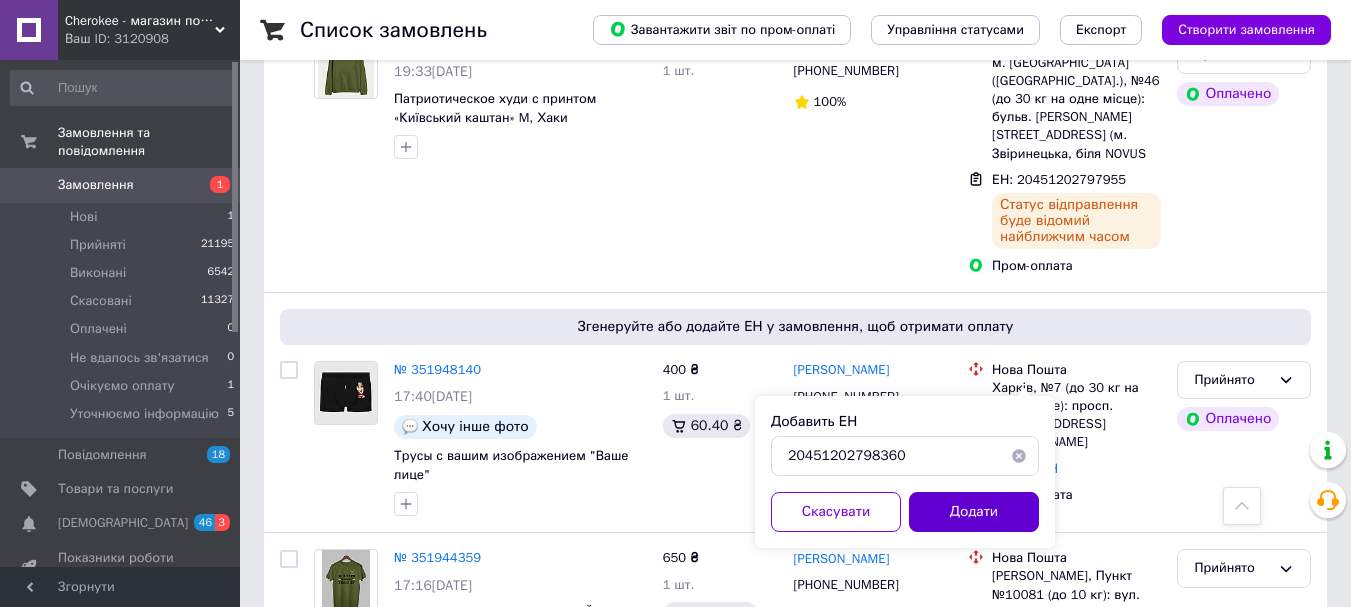 click on "Додати" at bounding box center [974, 512] 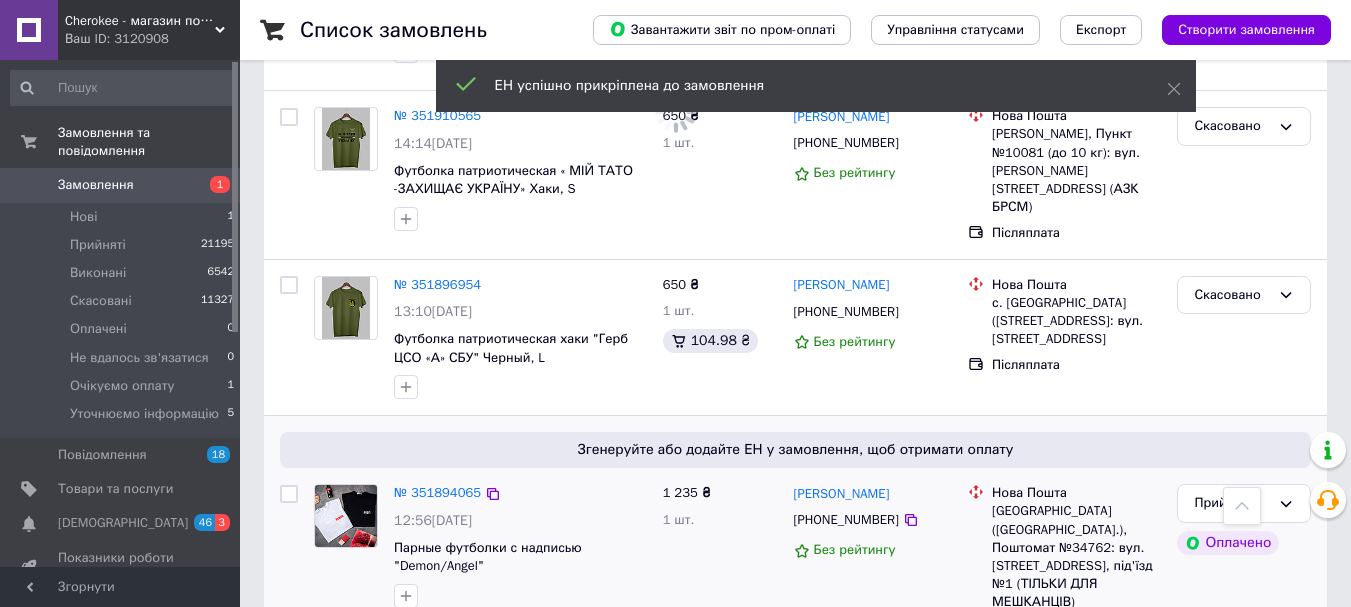 scroll, scrollTop: 2900, scrollLeft: 0, axis: vertical 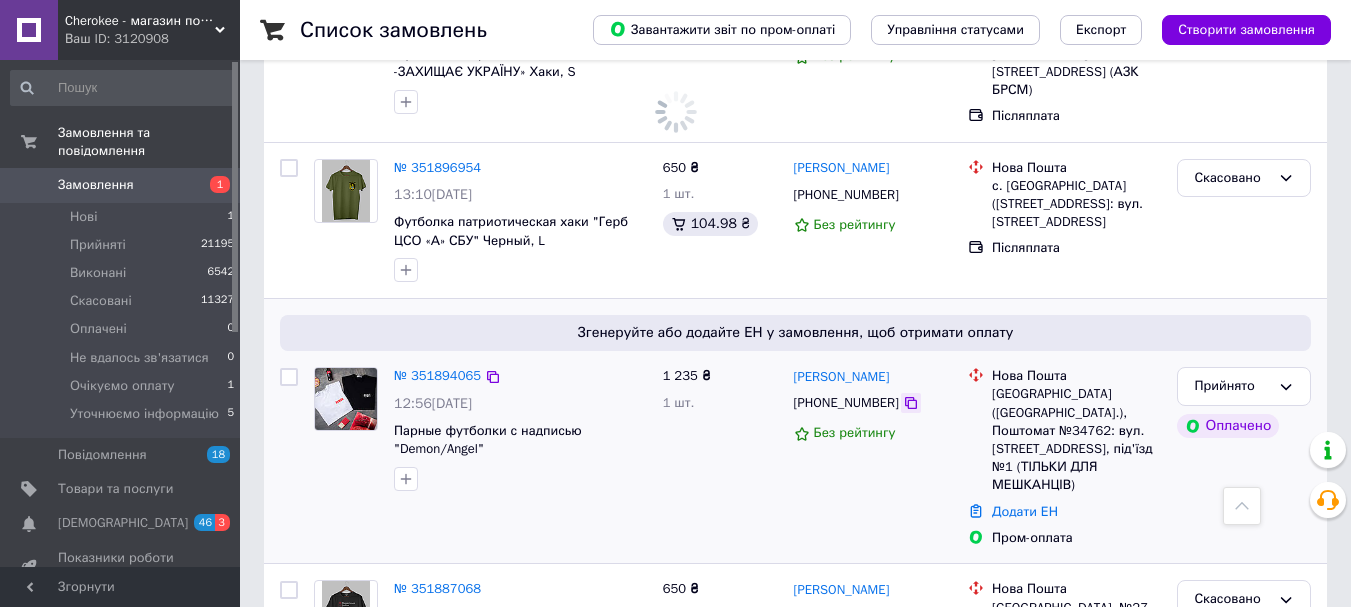 click 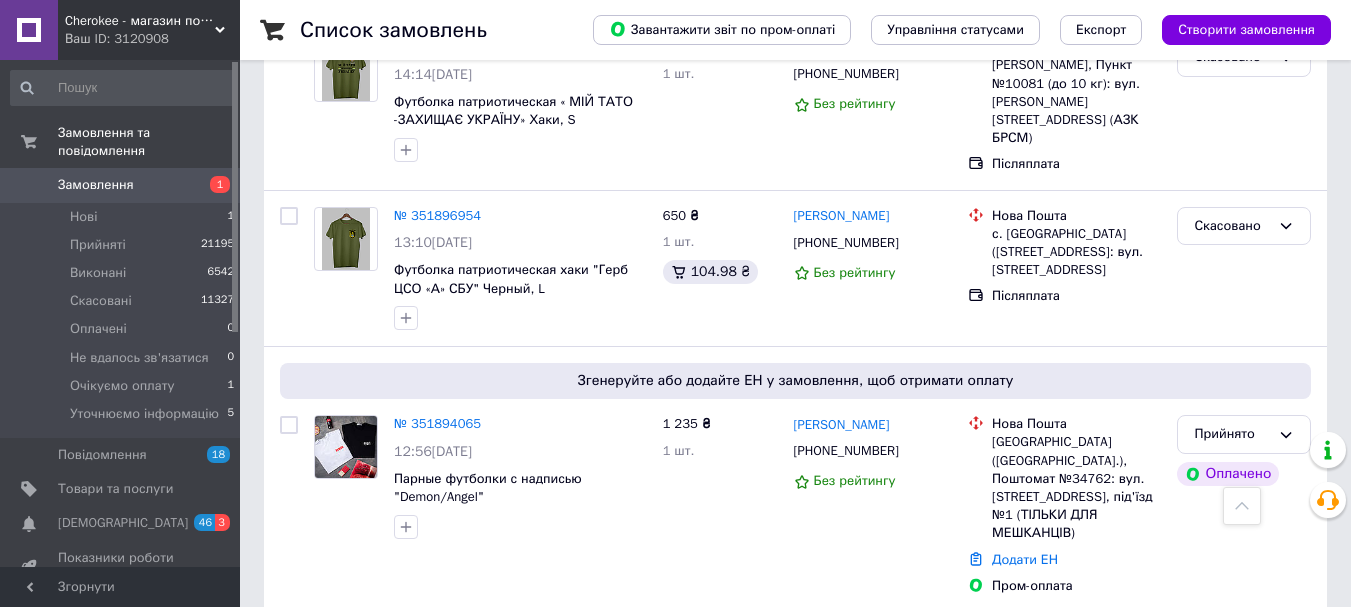 scroll, scrollTop: 2930, scrollLeft: 0, axis: vertical 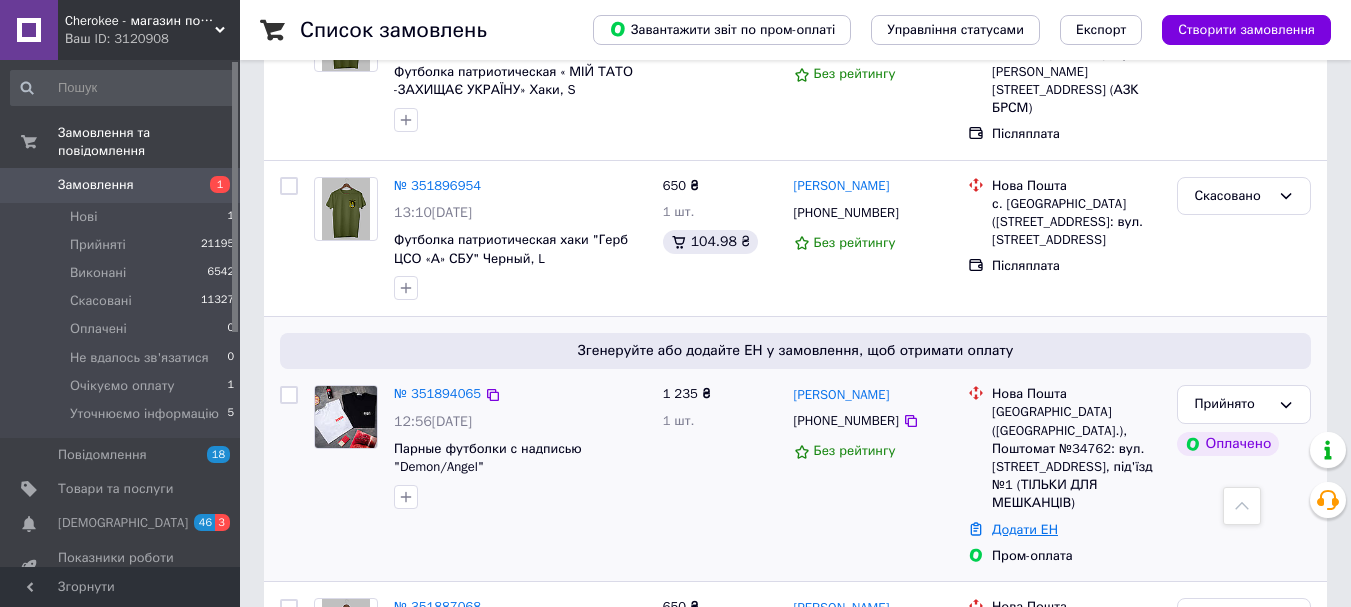 click on "Додати ЕН" at bounding box center (1025, 529) 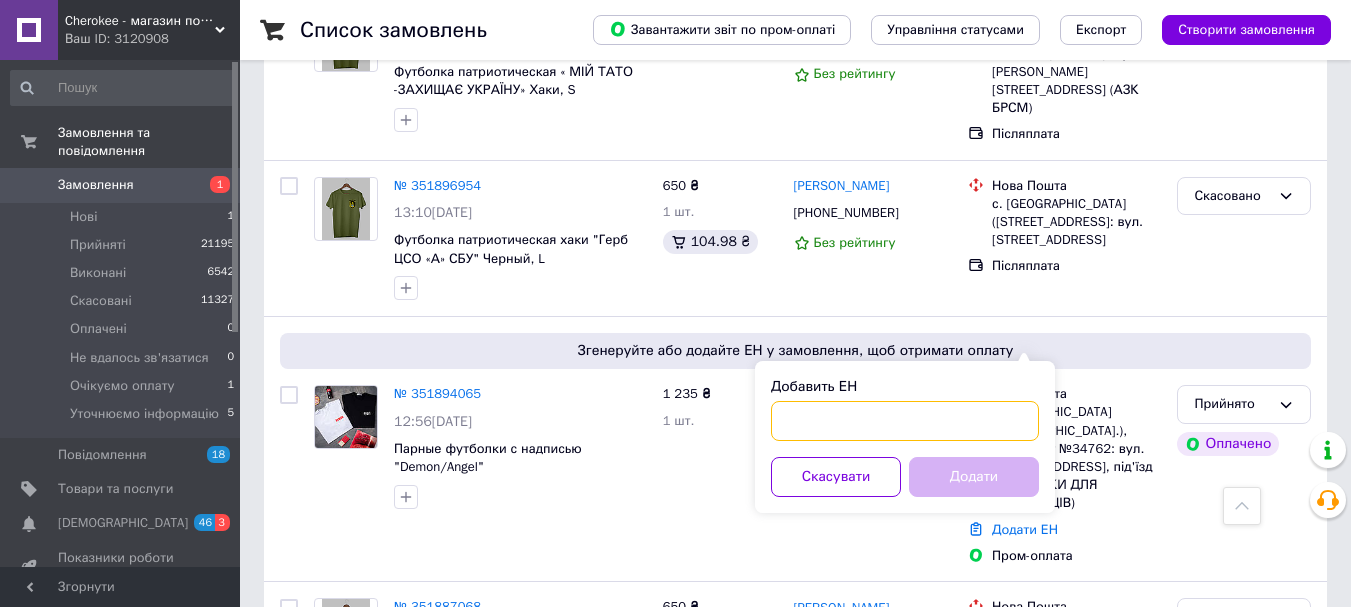 click on "Добавить ЕН" at bounding box center [905, 421] 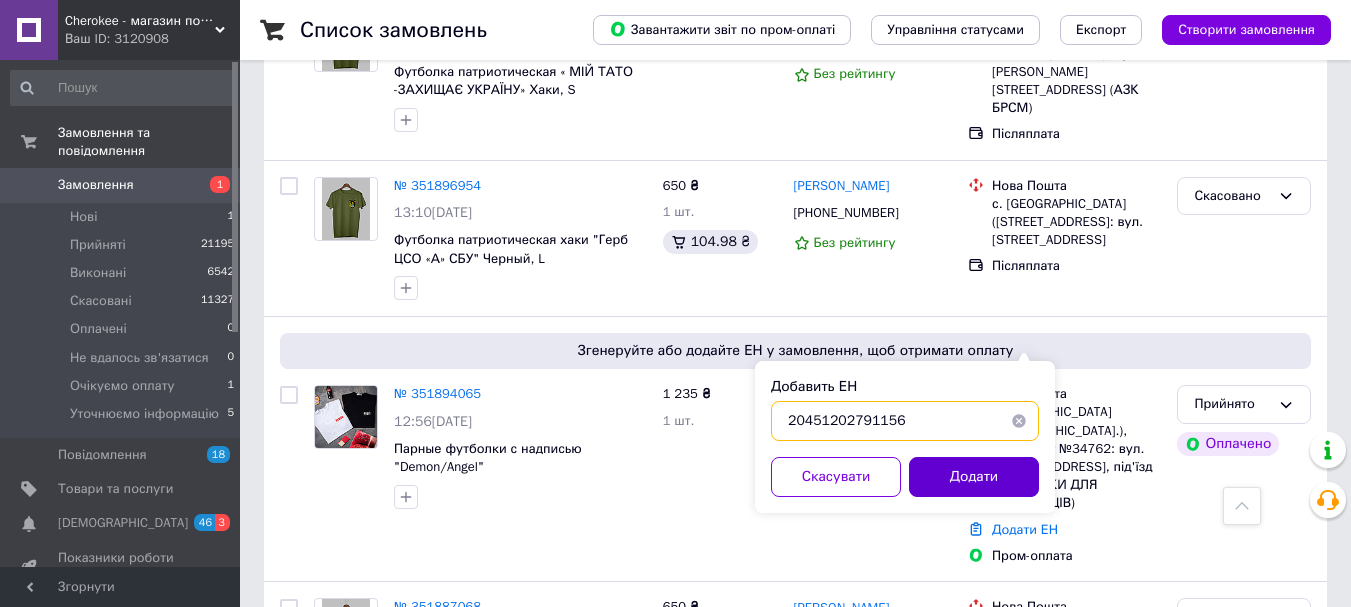type on "20451202791156" 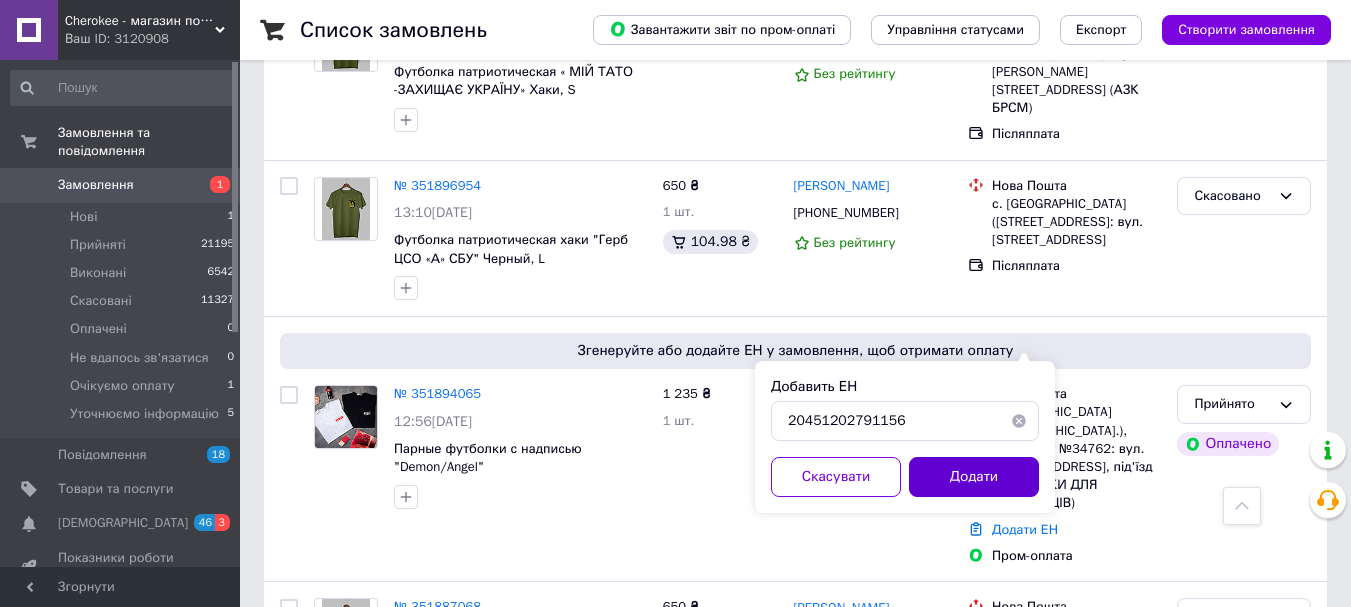 click on "Додати" at bounding box center (974, 477) 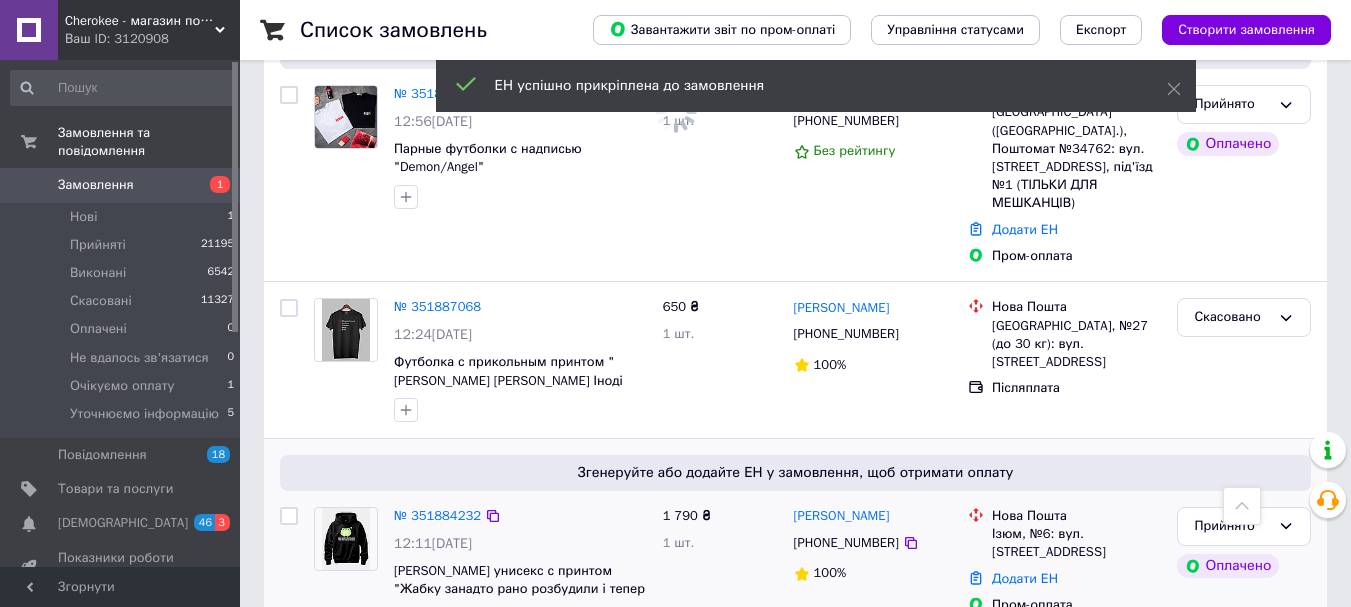 scroll, scrollTop: 3330, scrollLeft: 0, axis: vertical 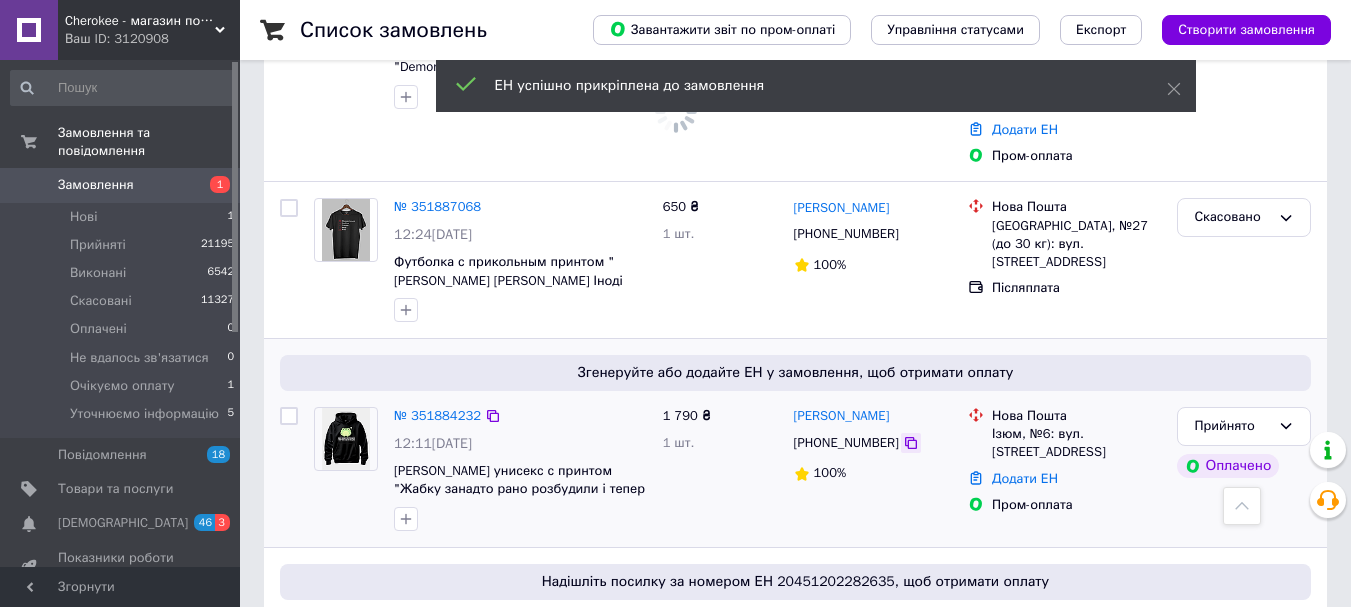 click 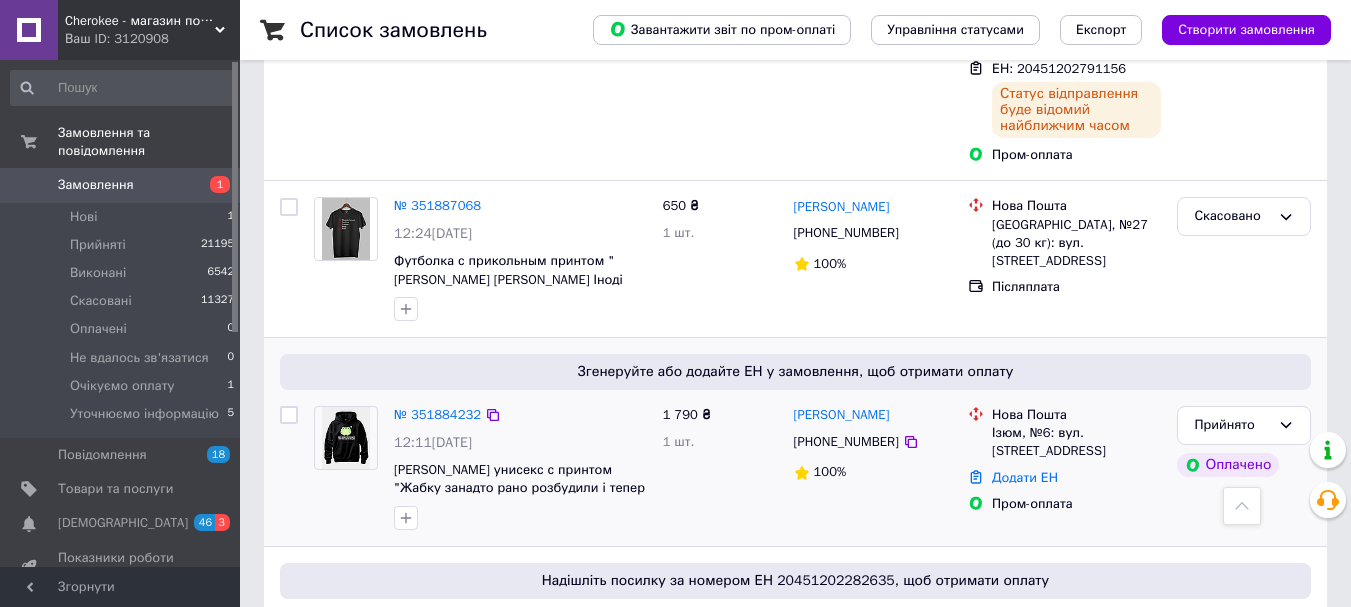 scroll, scrollTop: 3390, scrollLeft: 0, axis: vertical 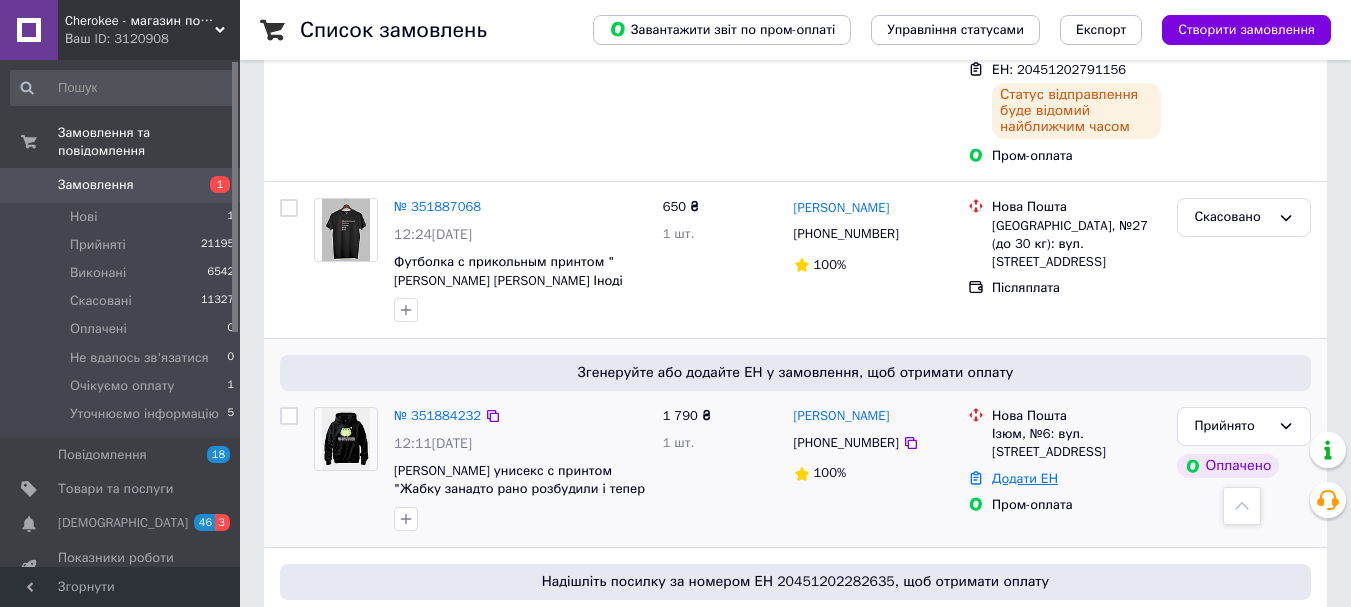 click on "Додати ЕН" at bounding box center (1025, 478) 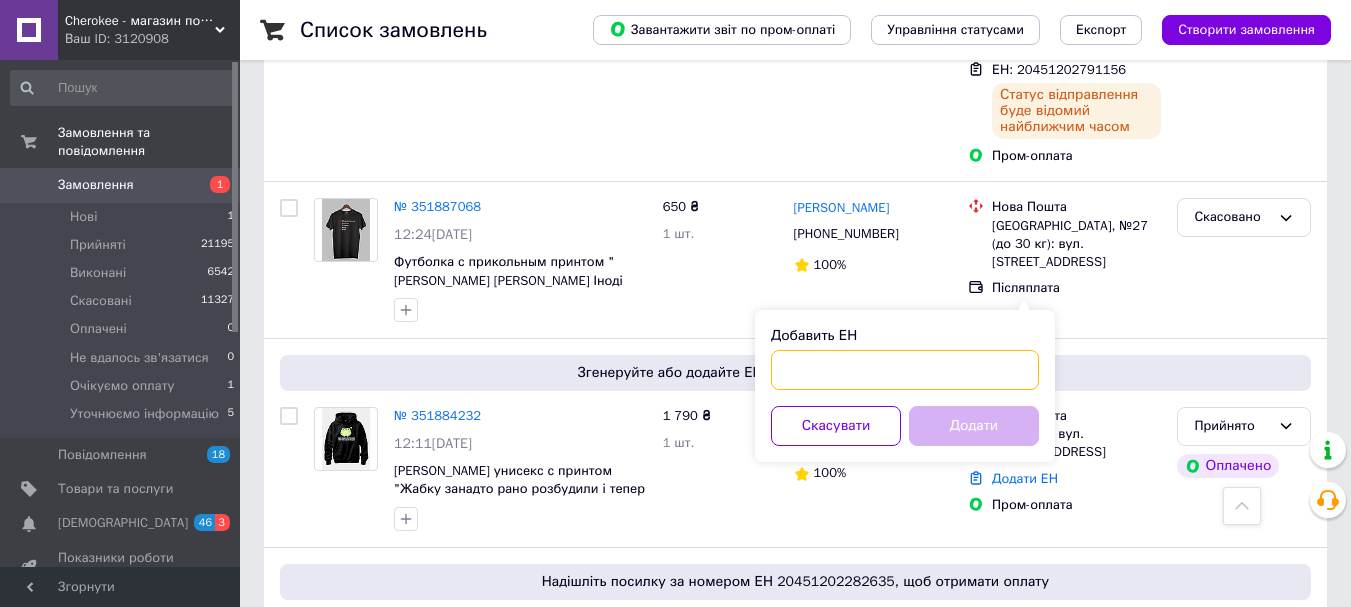 click on "Добавить ЕН" at bounding box center (905, 370) 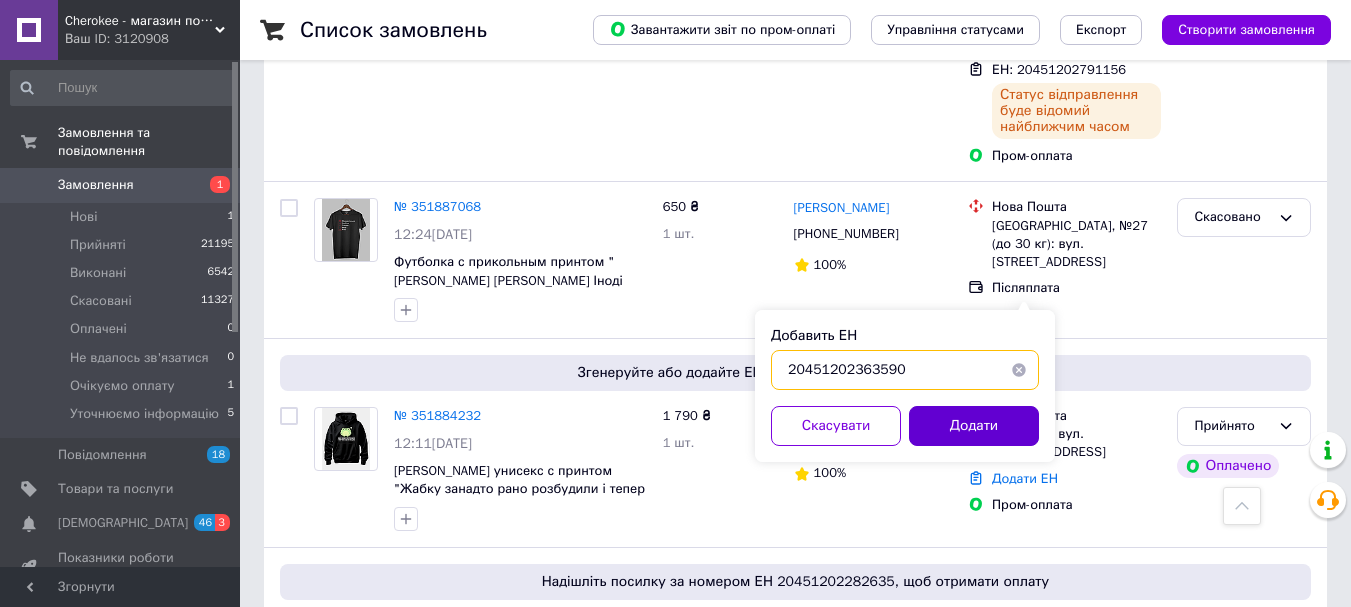 type on "20451202363590" 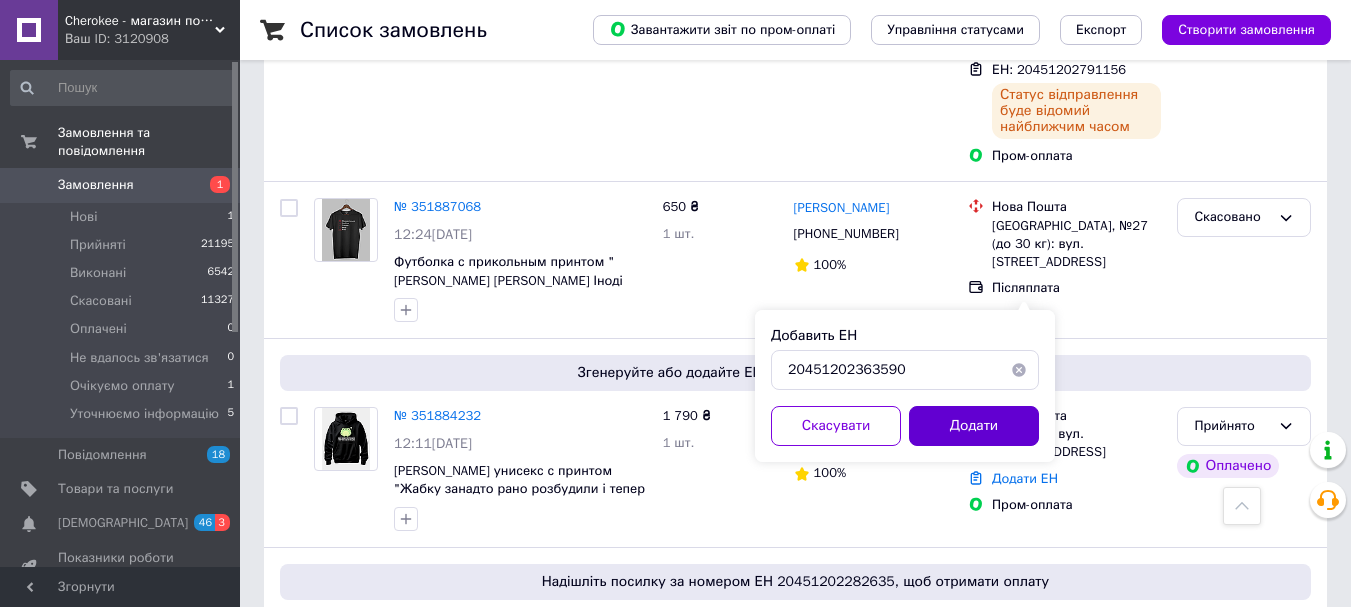 click on "Додати" at bounding box center [974, 426] 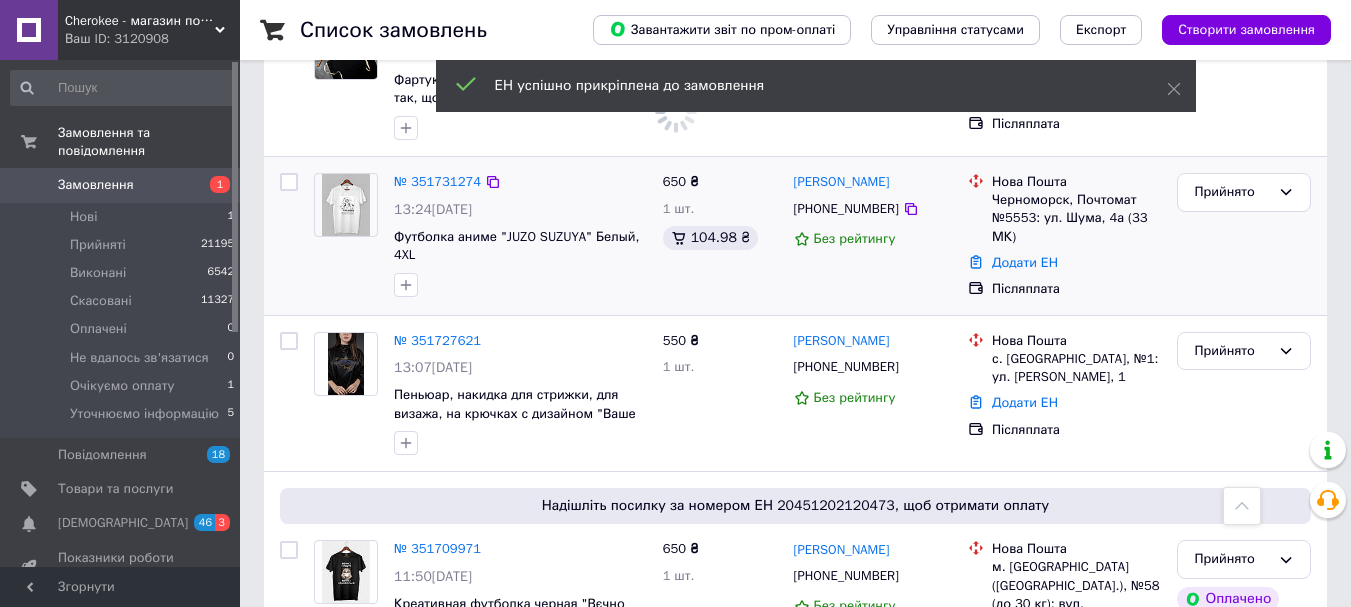 scroll, scrollTop: 6090, scrollLeft: 0, axis: vertical 